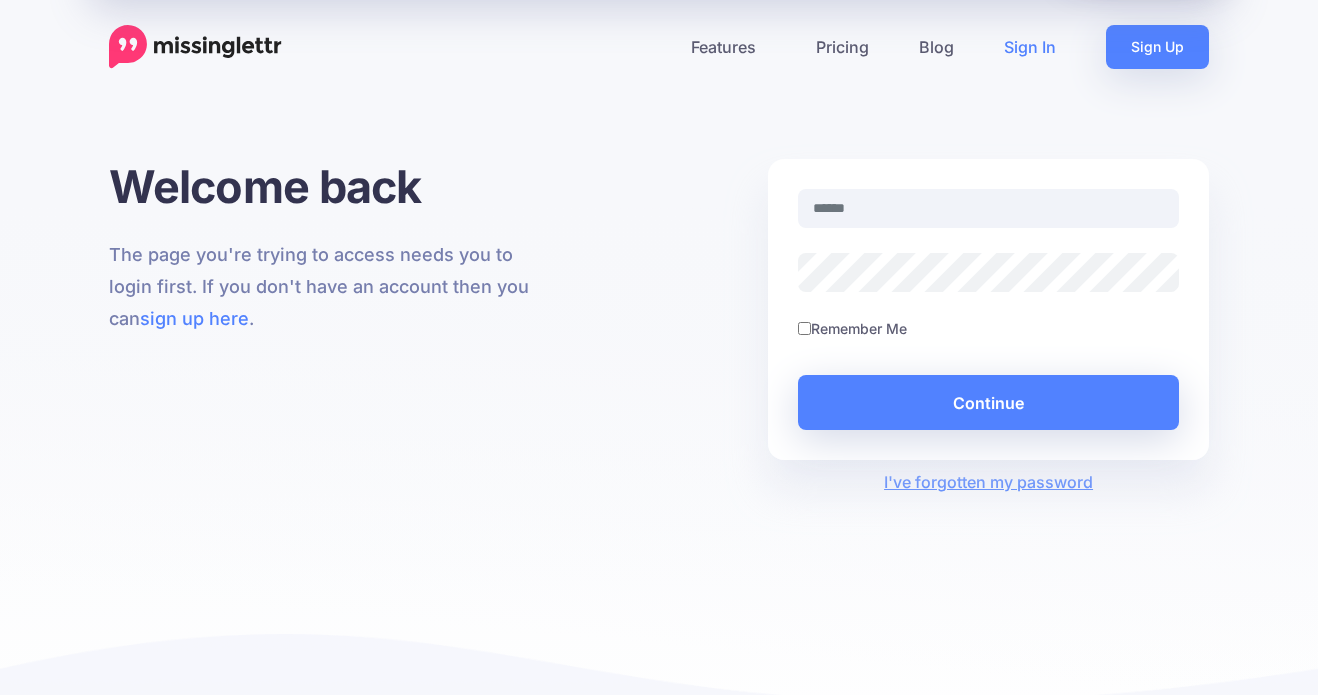 scroll, scrollTop: 0, scrollLeft: 0, axis: both 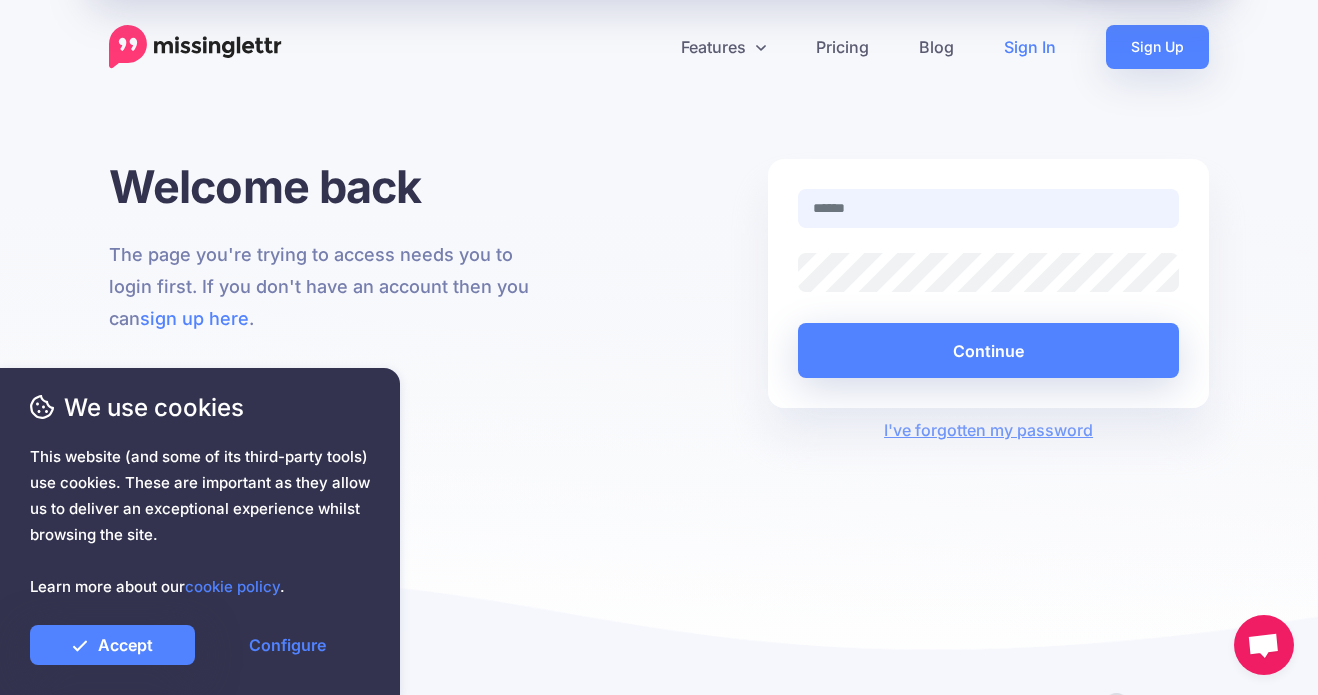 click at bounding box center (988, 208) 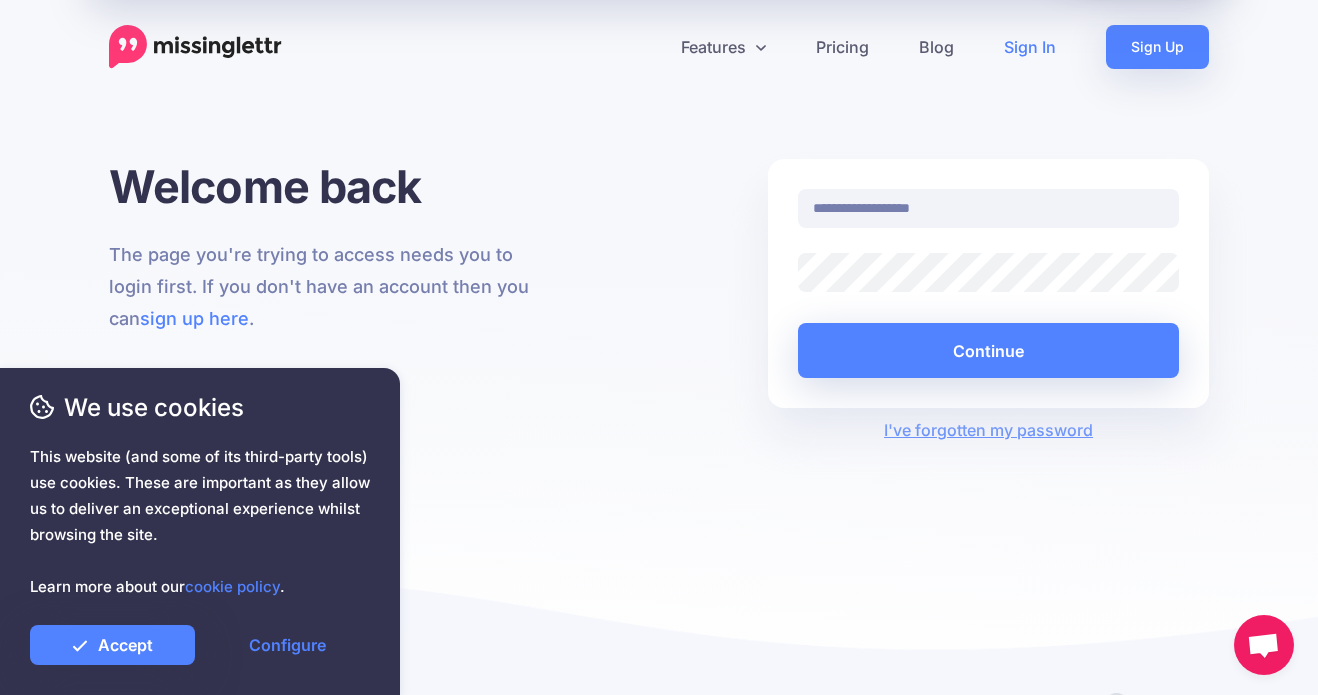 click on "Welcome back
The page you're trying to access needs you to login first.
If you don't have an account then you can  sign up here ." at bounding box center (329, 300) 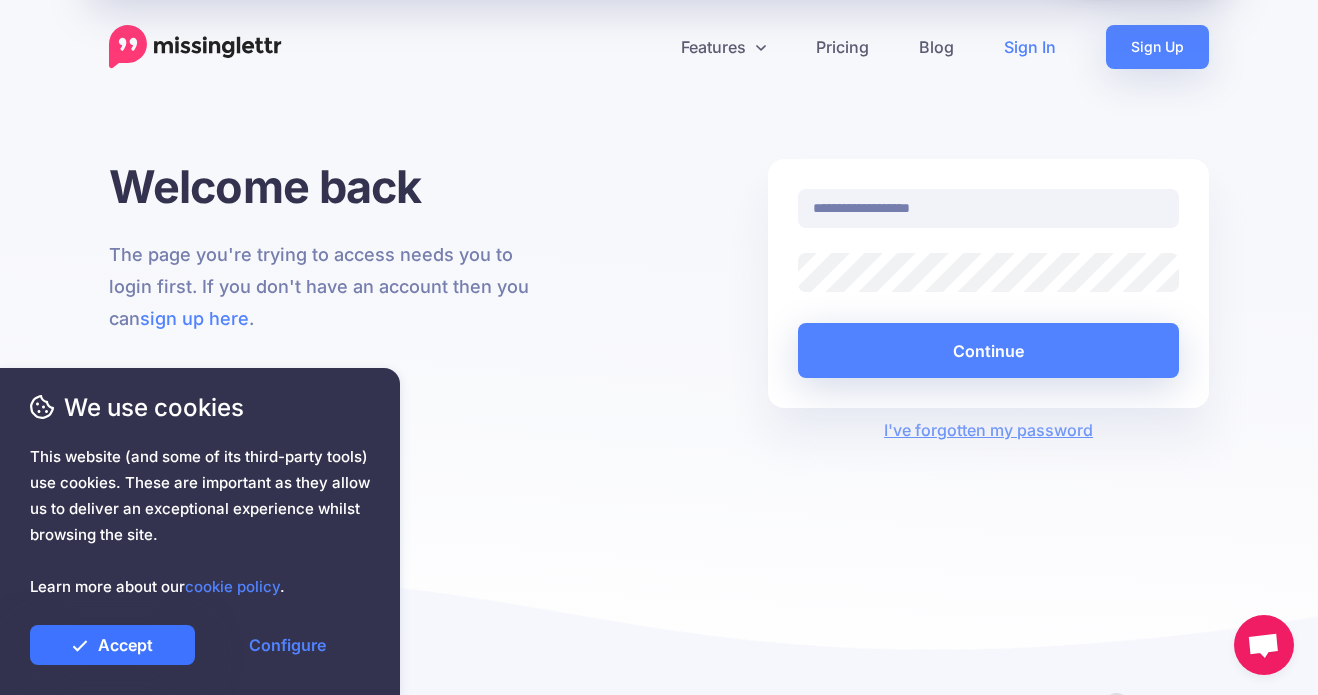 click on "Accept" at bounding box center [112, 645] 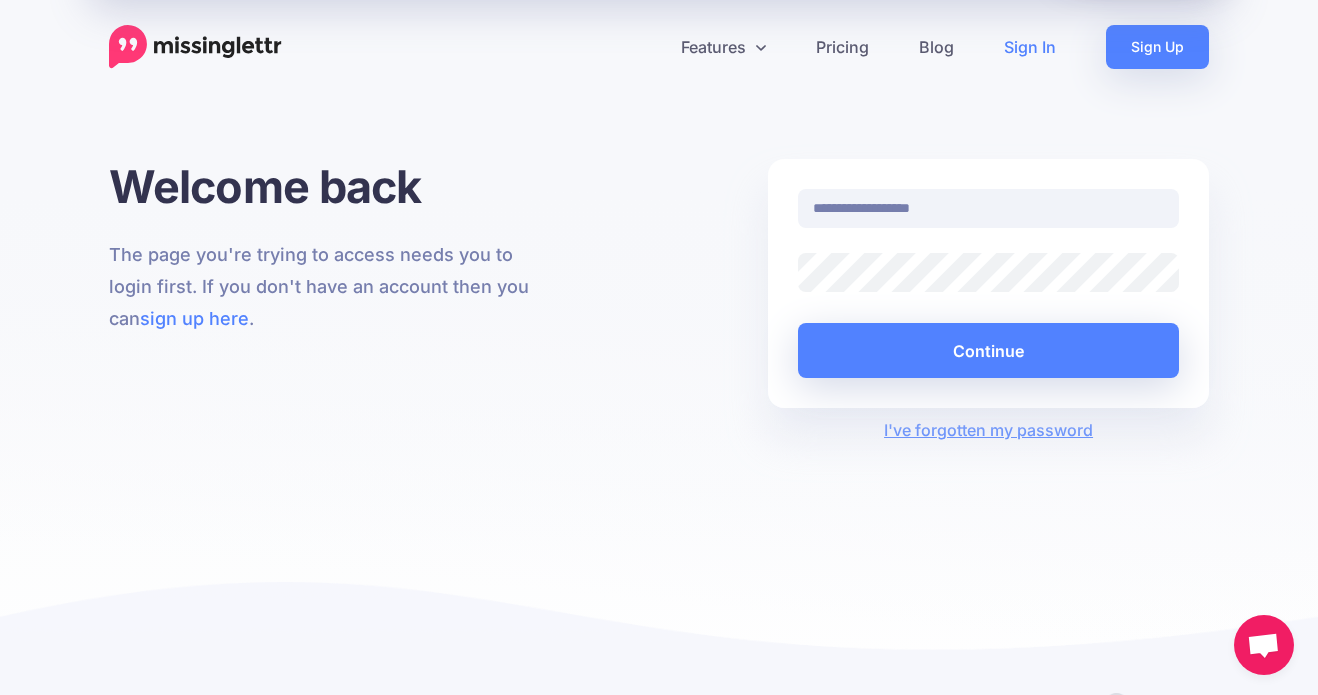 click on "Continue" at bounding box center [988, 350] 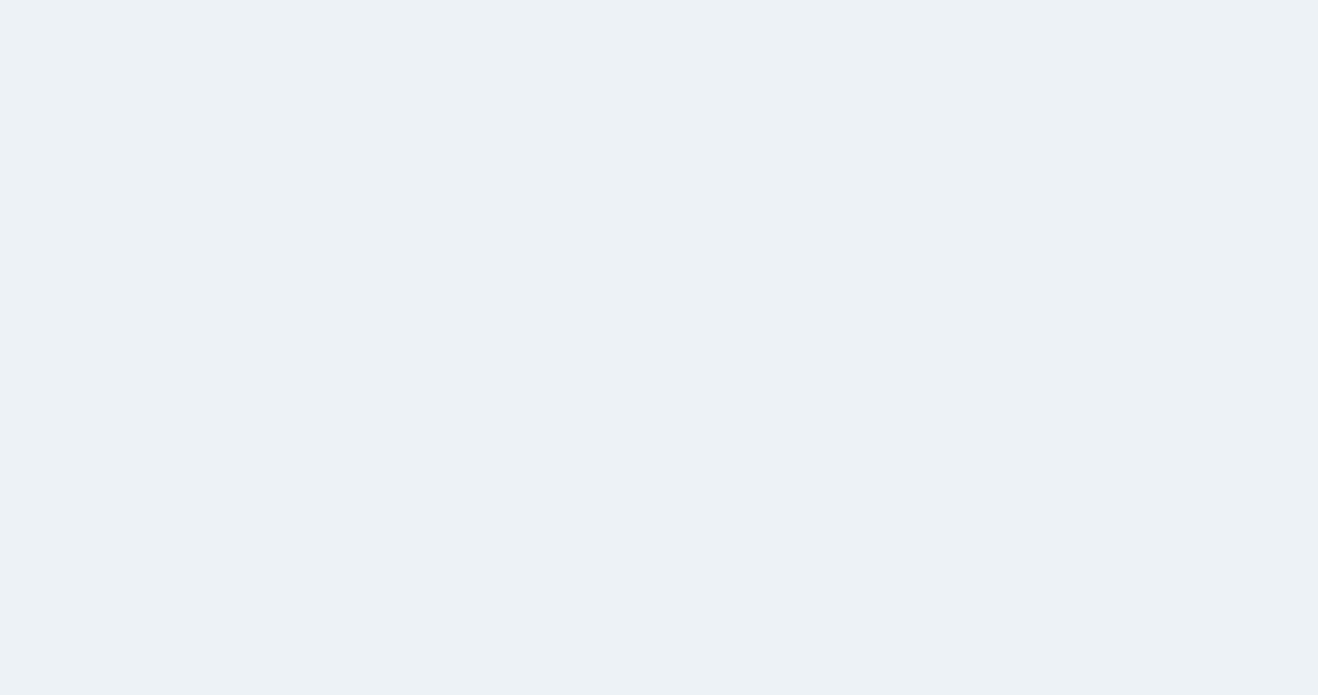 scroll, scrollTop: 0, scrollLeft: 0, axis: both 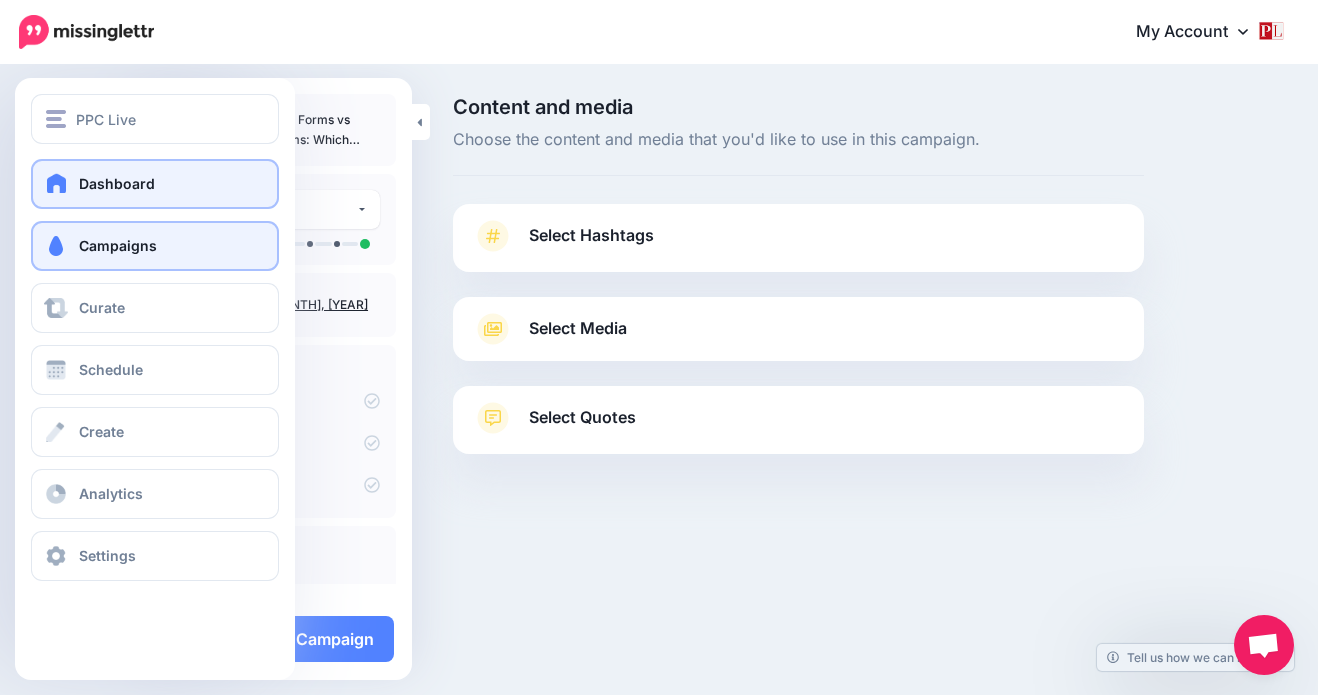 click at bounding box center [57, 183] 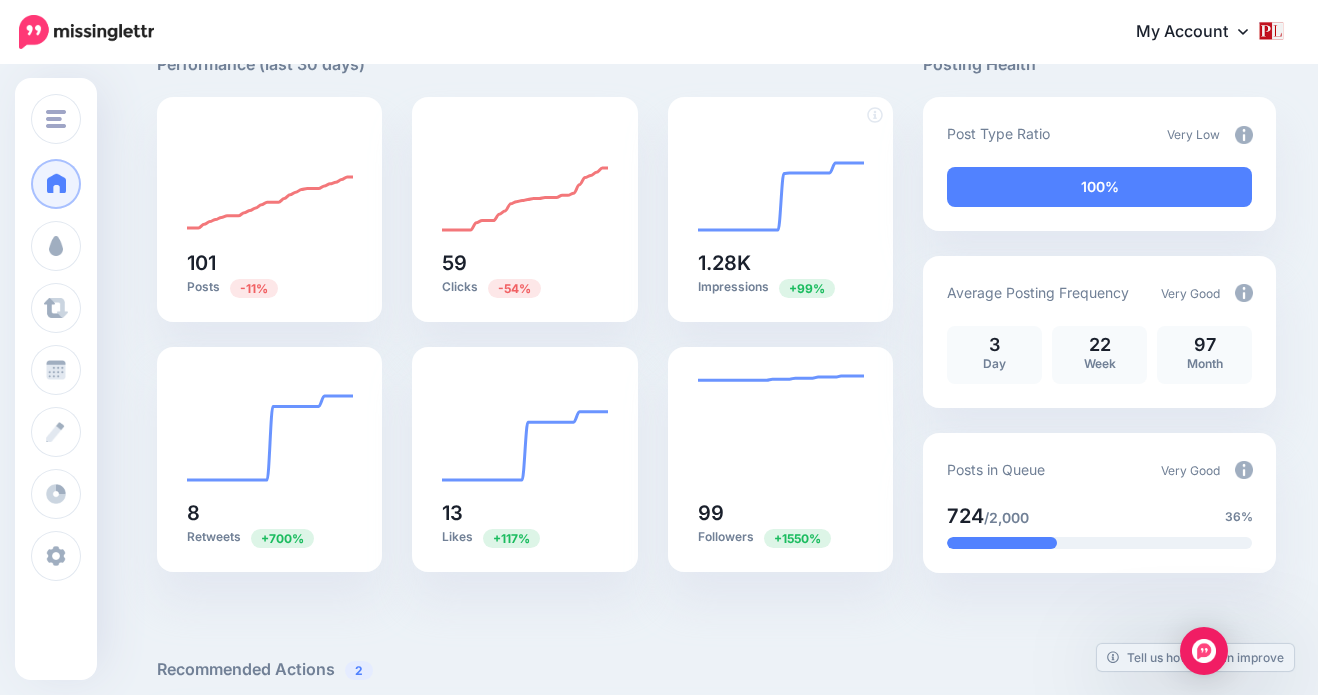 scroll, scrollTop: 151, scrollLeft: 0, axis: vertical 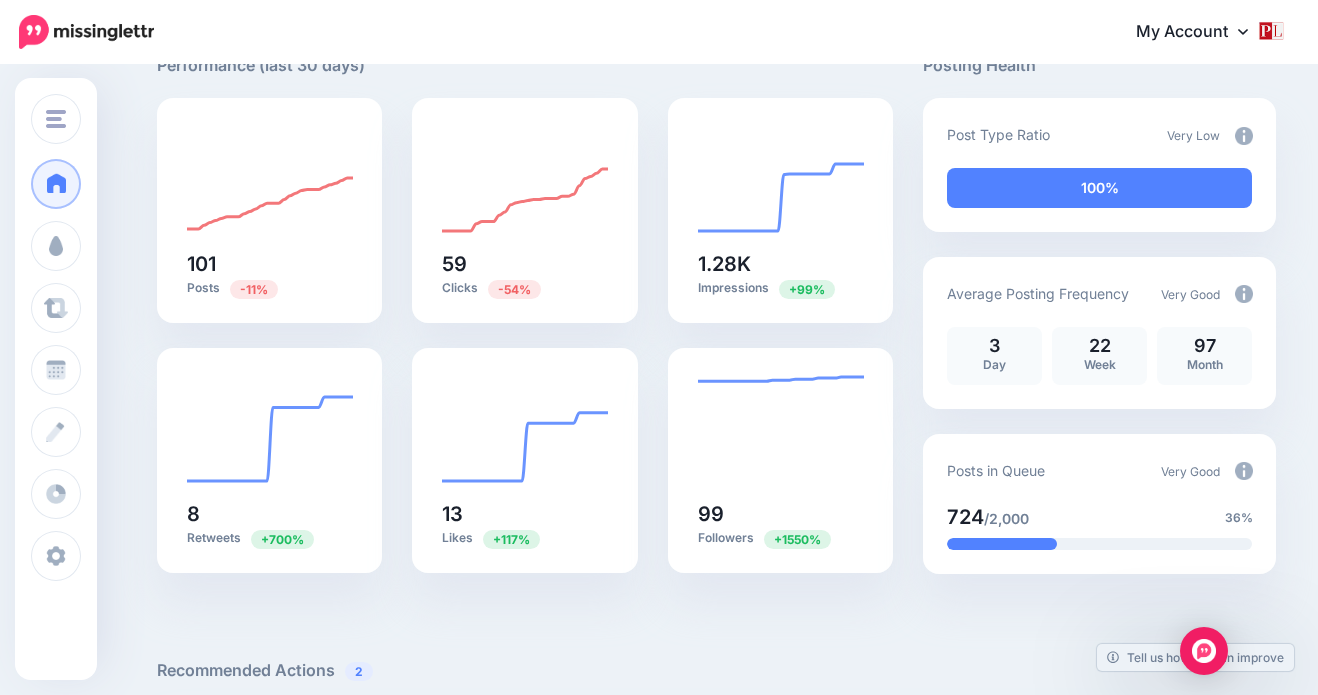 click at bounding box center [1099, 312] 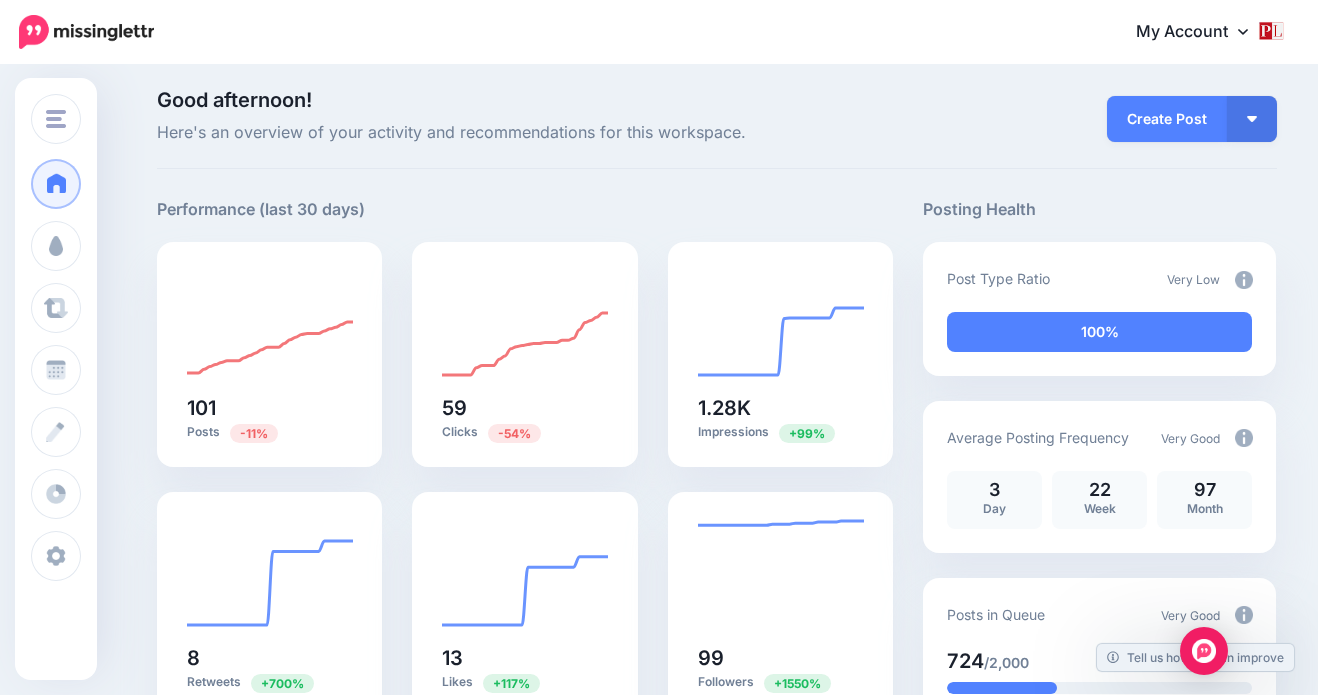 scroll, scrollTop: 0, scrollLeft: 0, axis: both 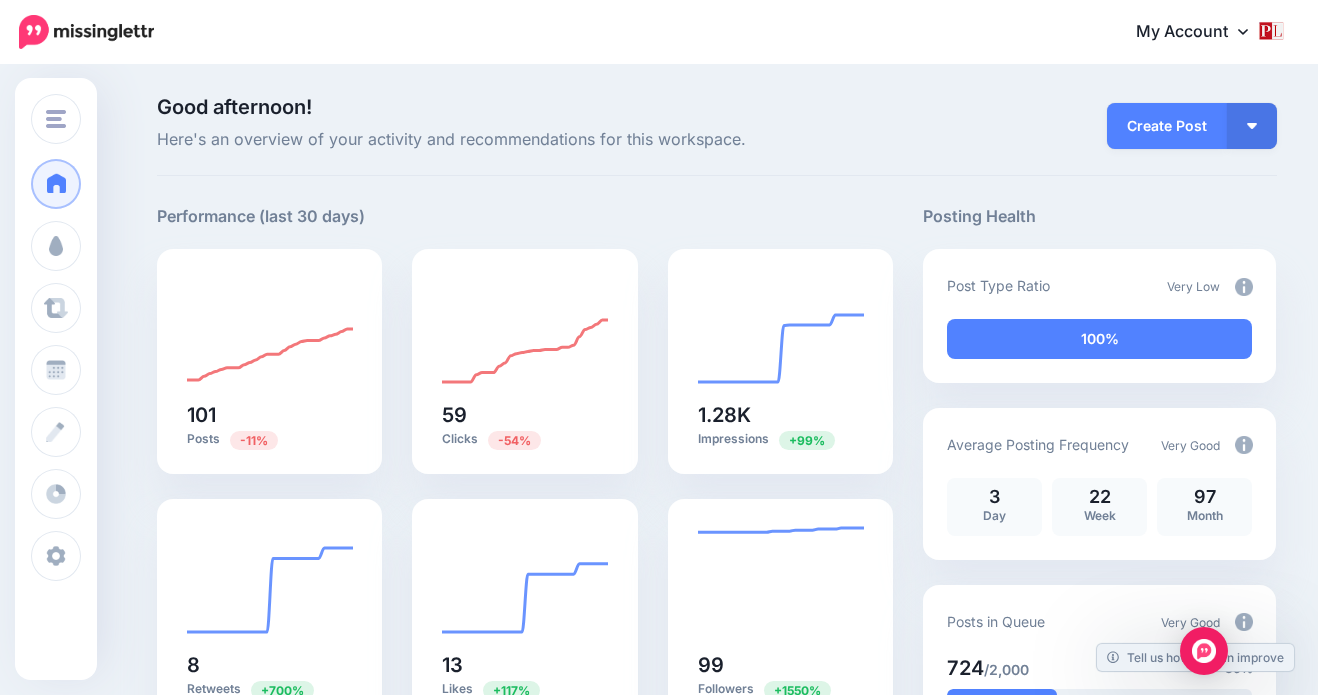 drag, startPoint x: 1020, startPoint y: 289, endPoint x: 1053, endPoint y: 289, distance: 33 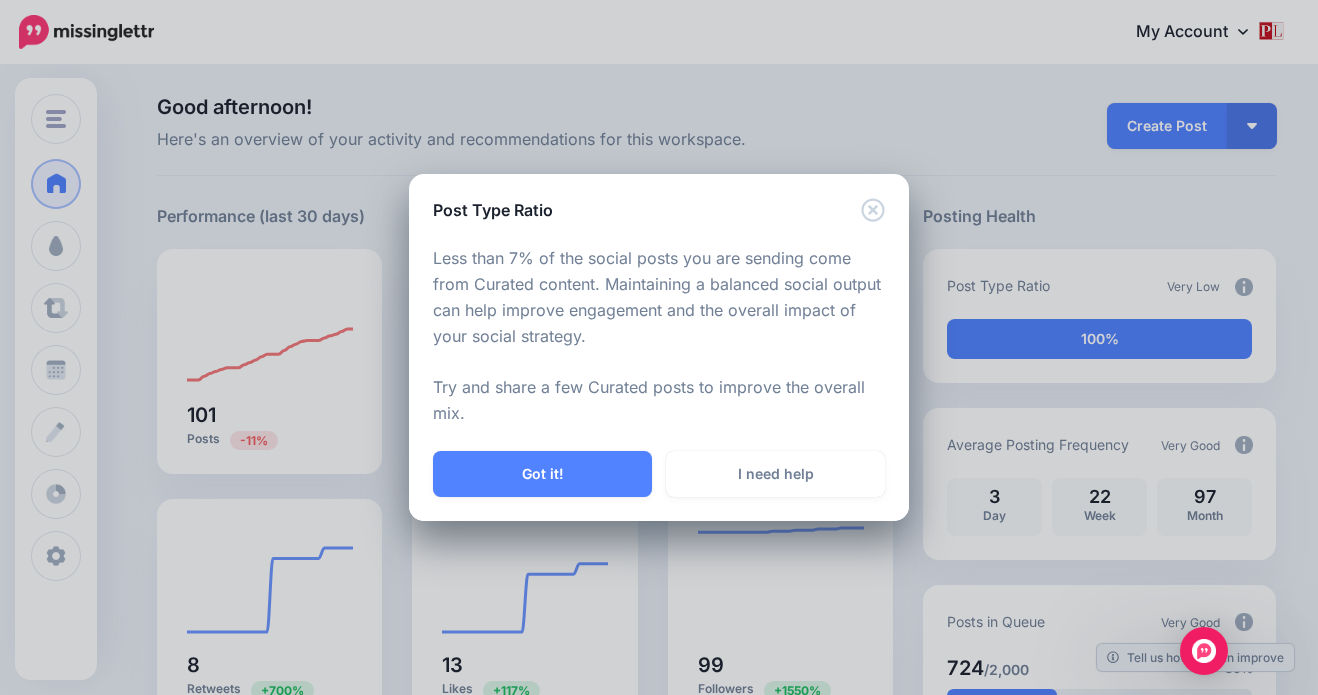 click on "Post Type Ratio" at bounding box center (659, 198) 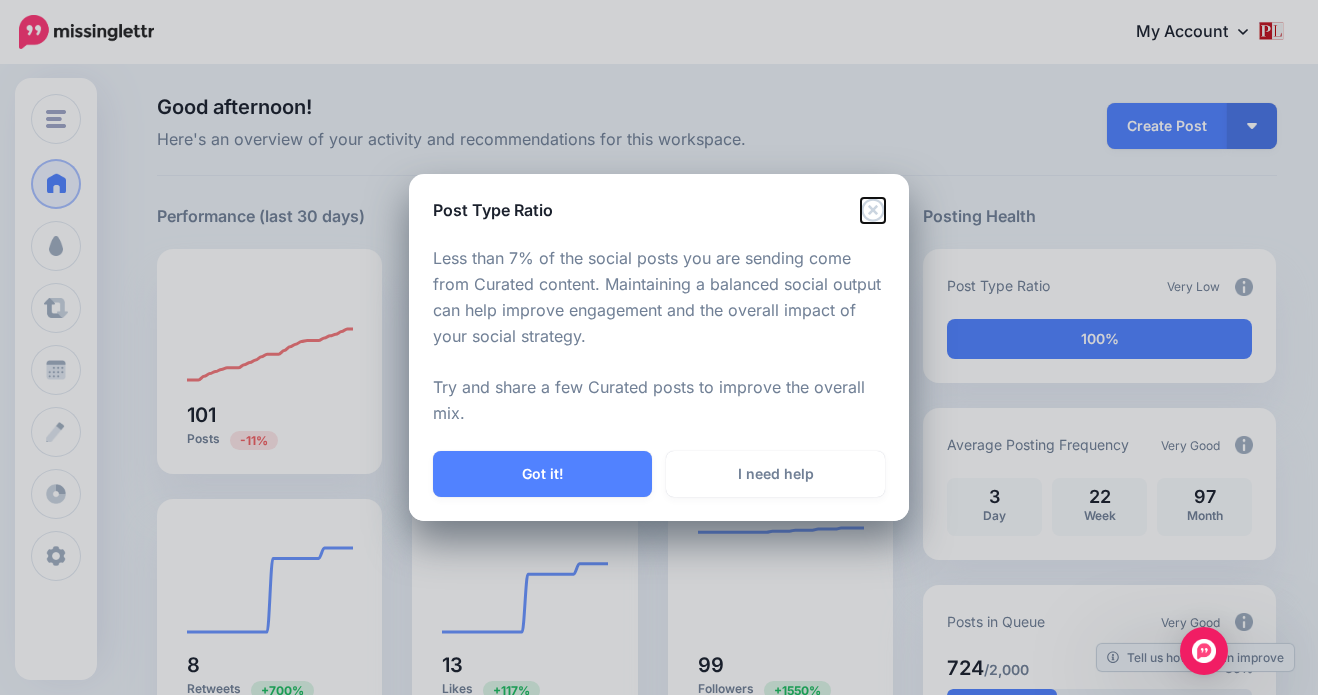 click 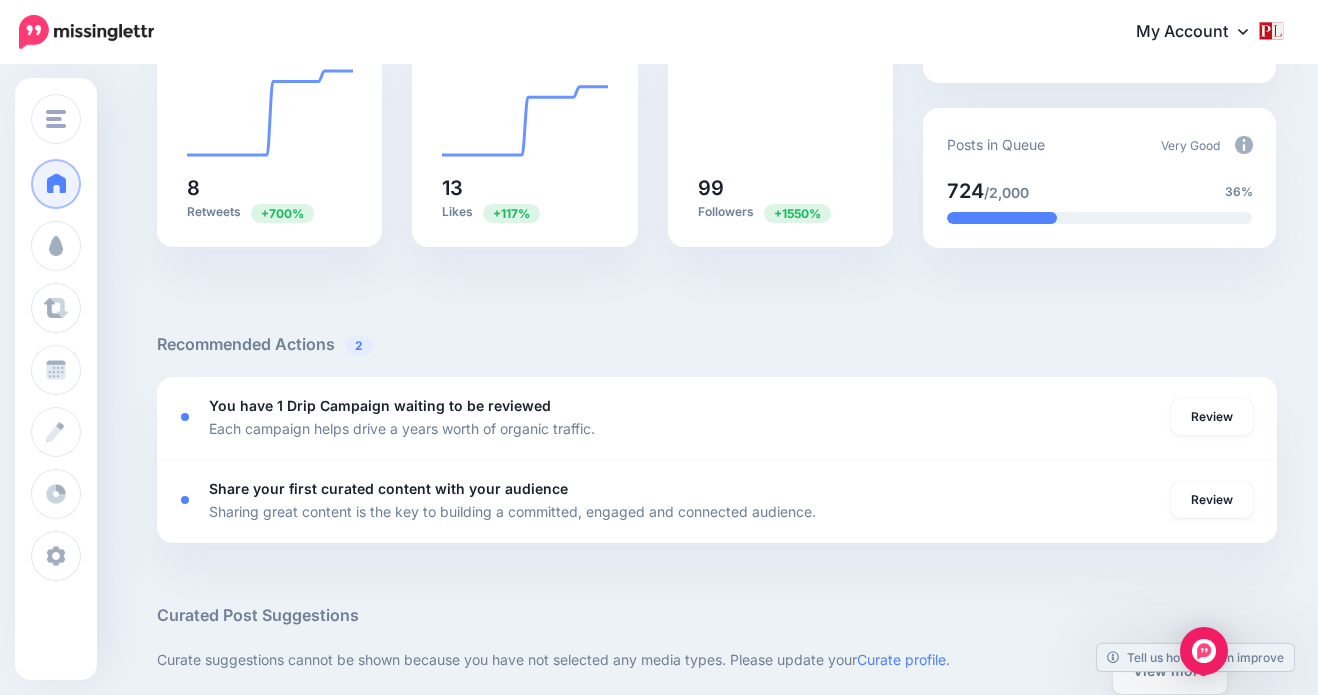 scroll, scrollTop: 0, scrollLeft: 0, axis: both 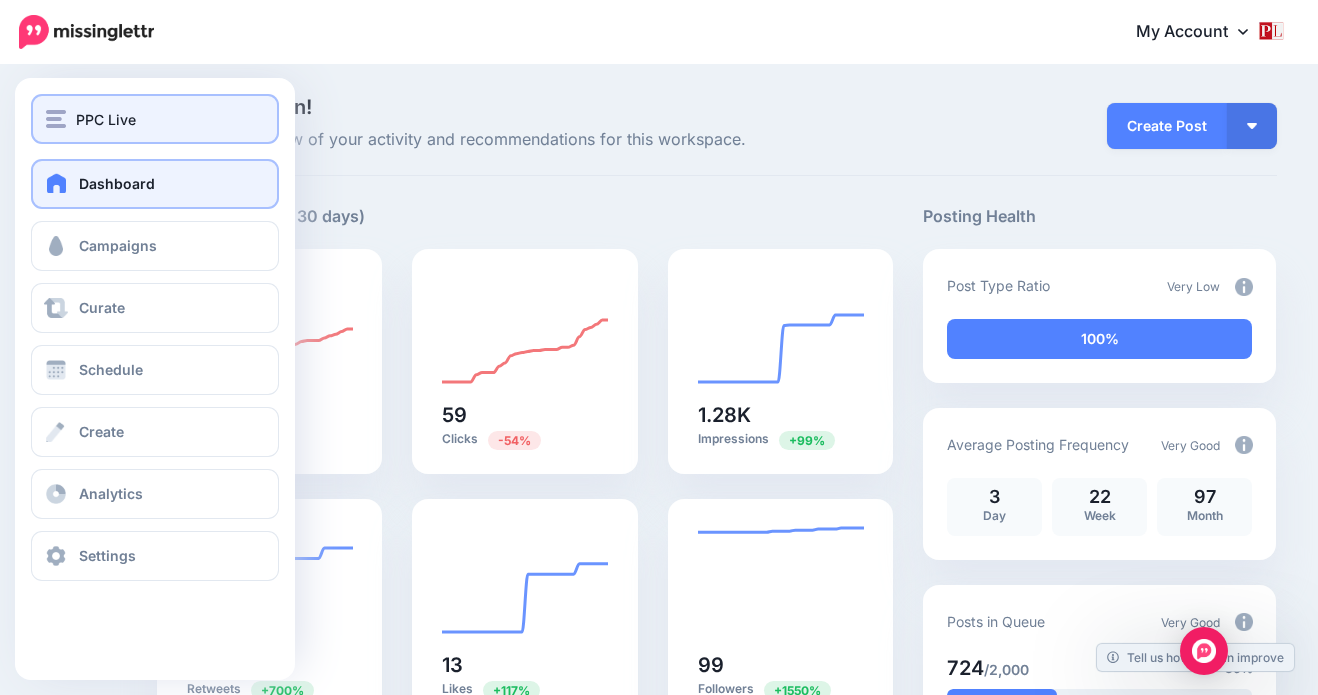 click on "PPC Live" at bounding box center (155, 119) 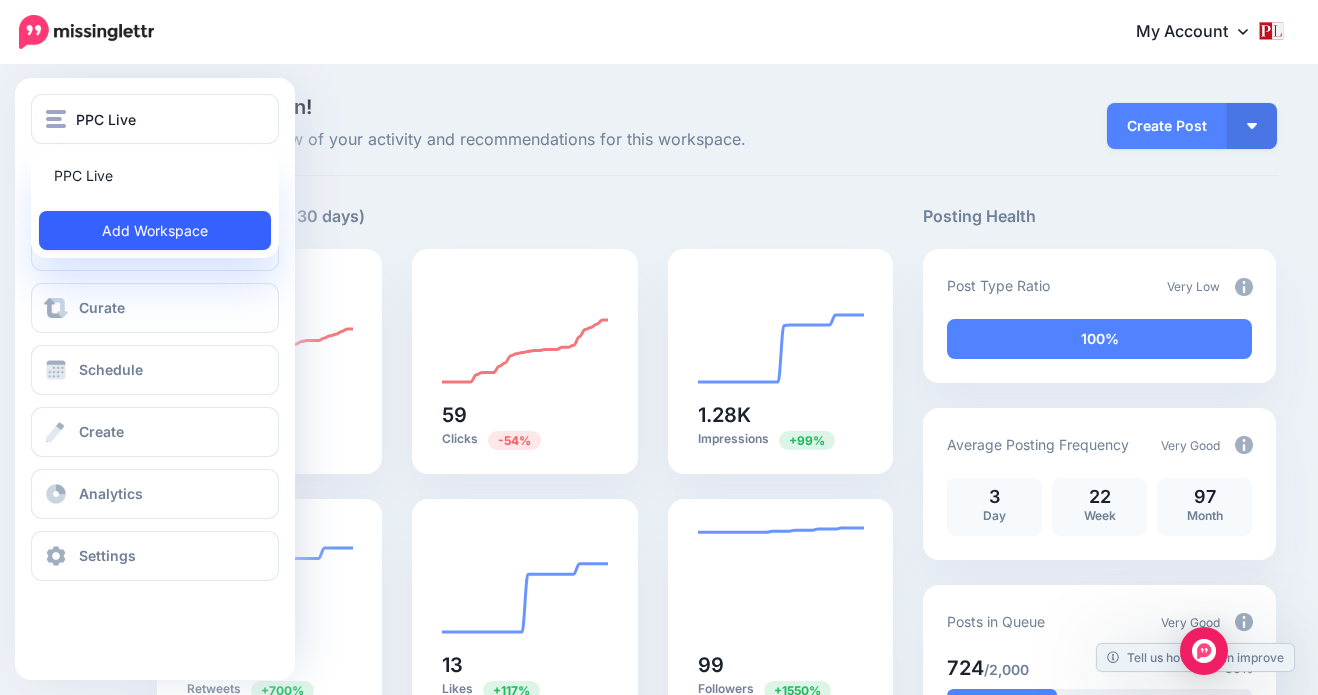 click on "Add Workspace" at bounding box center [155, 230] 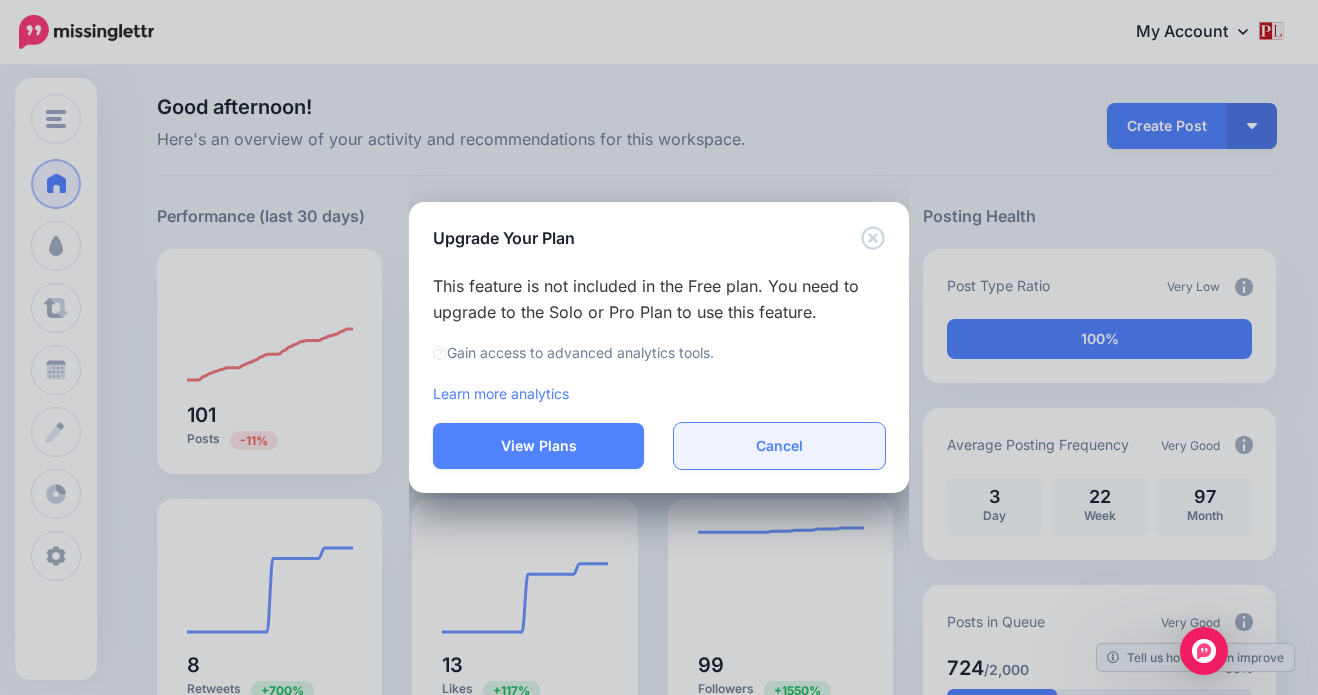 click on "Cancel" at bounding box center (779, 446) 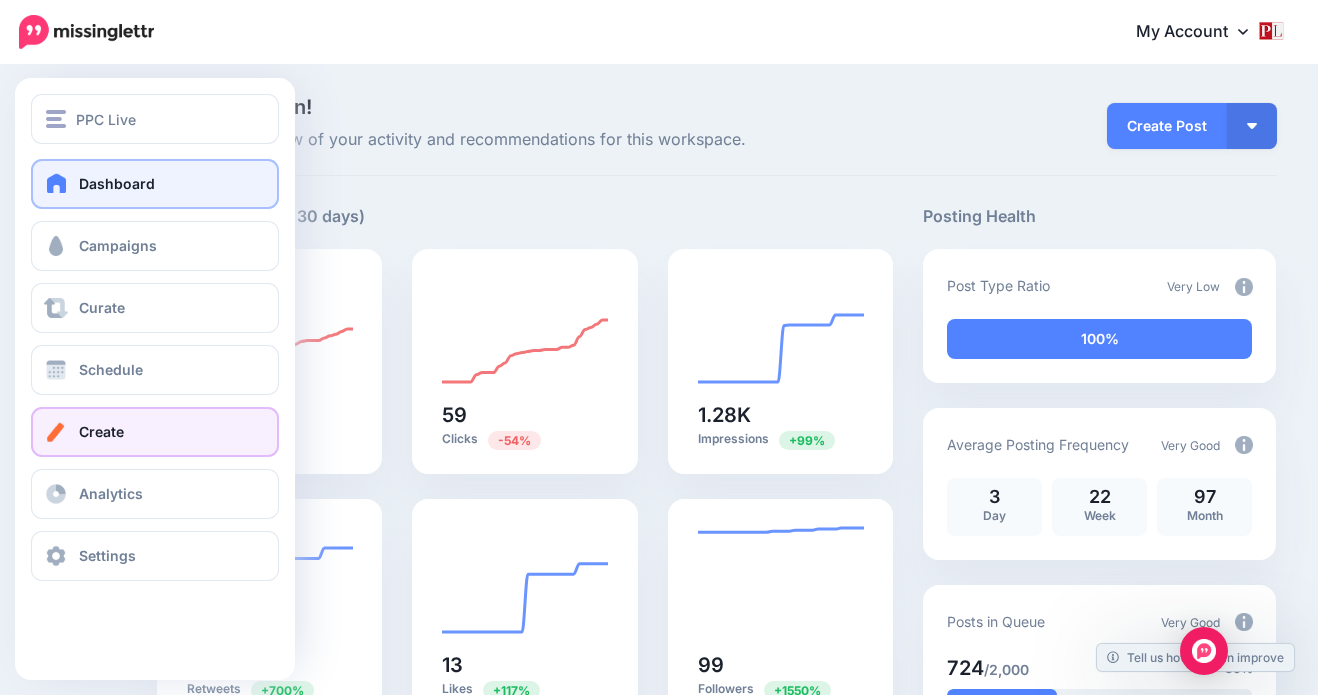click on "Create" at bounding box center (101, 431) 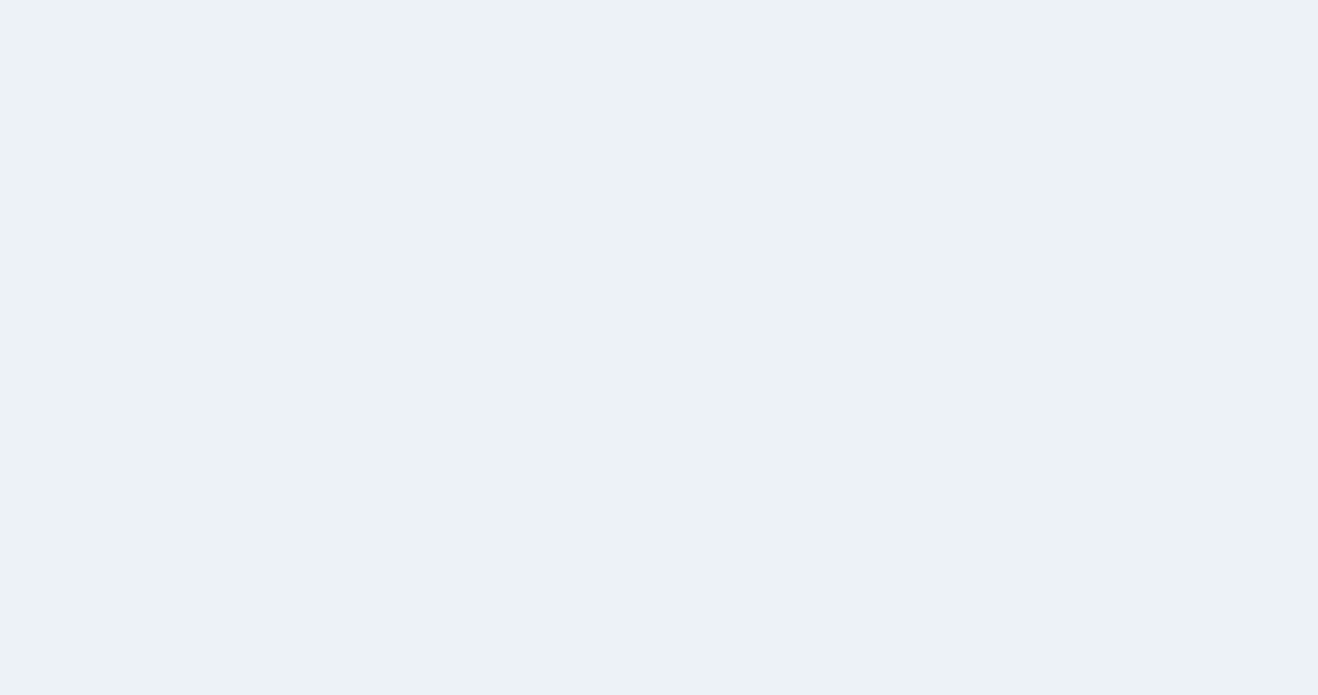 scroll, scrollTop: 0, scrollLeft: 0, axis: both 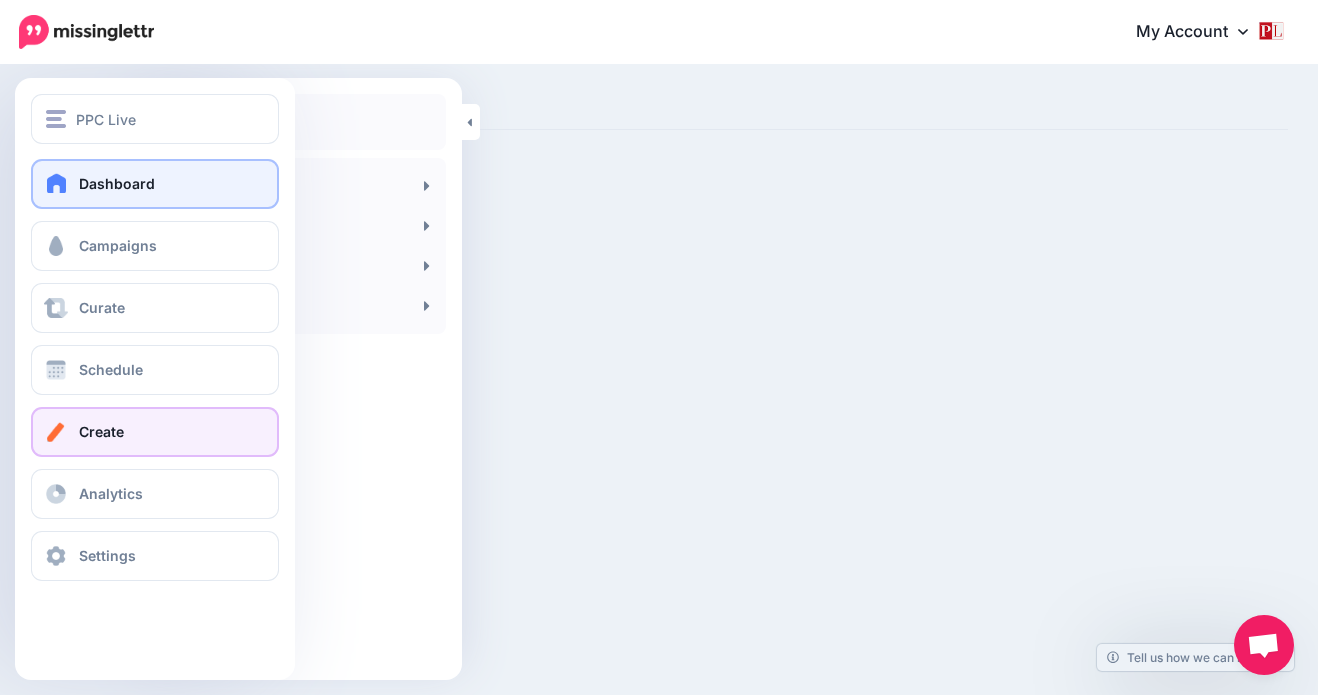 click on "Dashboard" at bounding box center [155, 184] 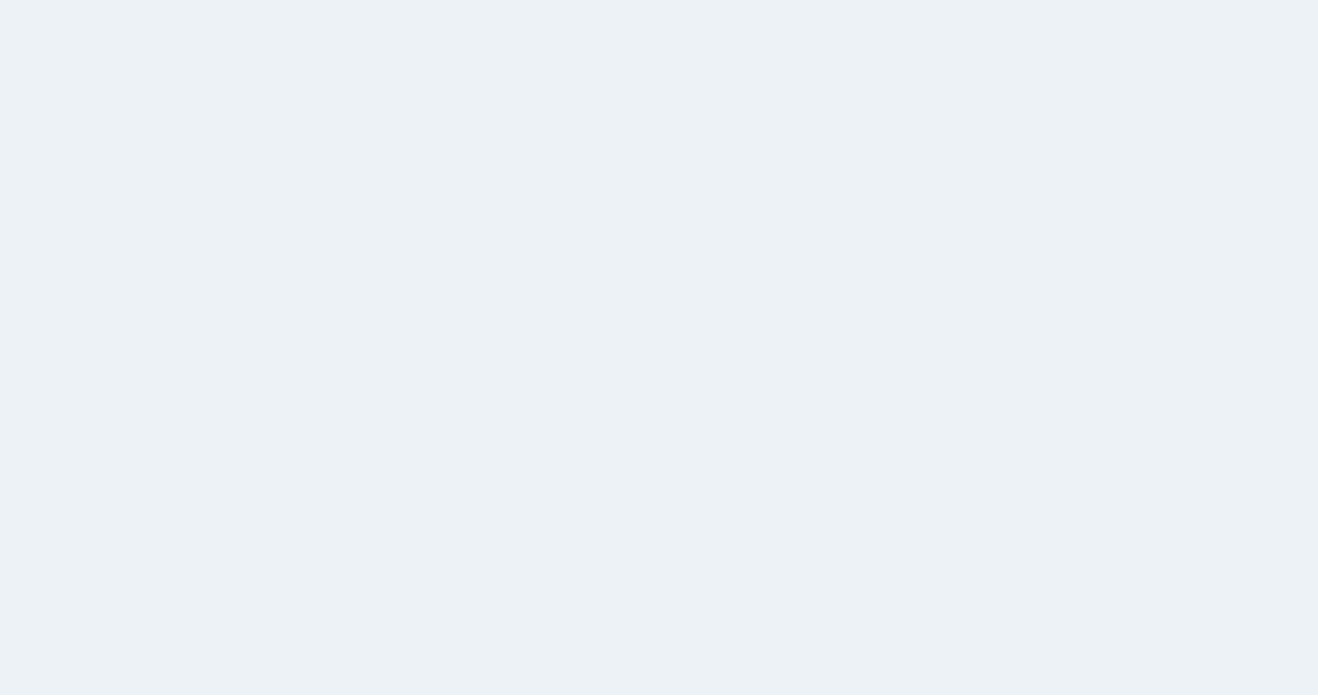 scroll, scrollTop: 0, scrollLeft: 0, axis: both 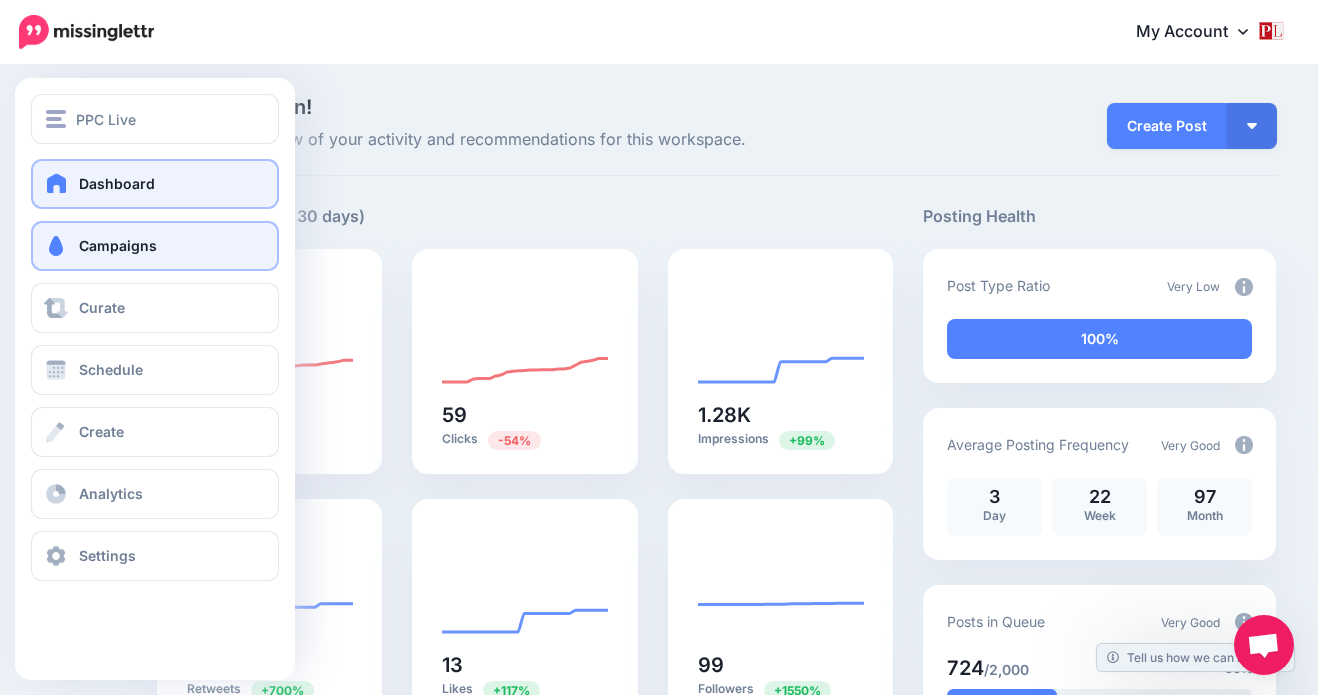 click on "Campaigns" at bounding box center (155, 246) 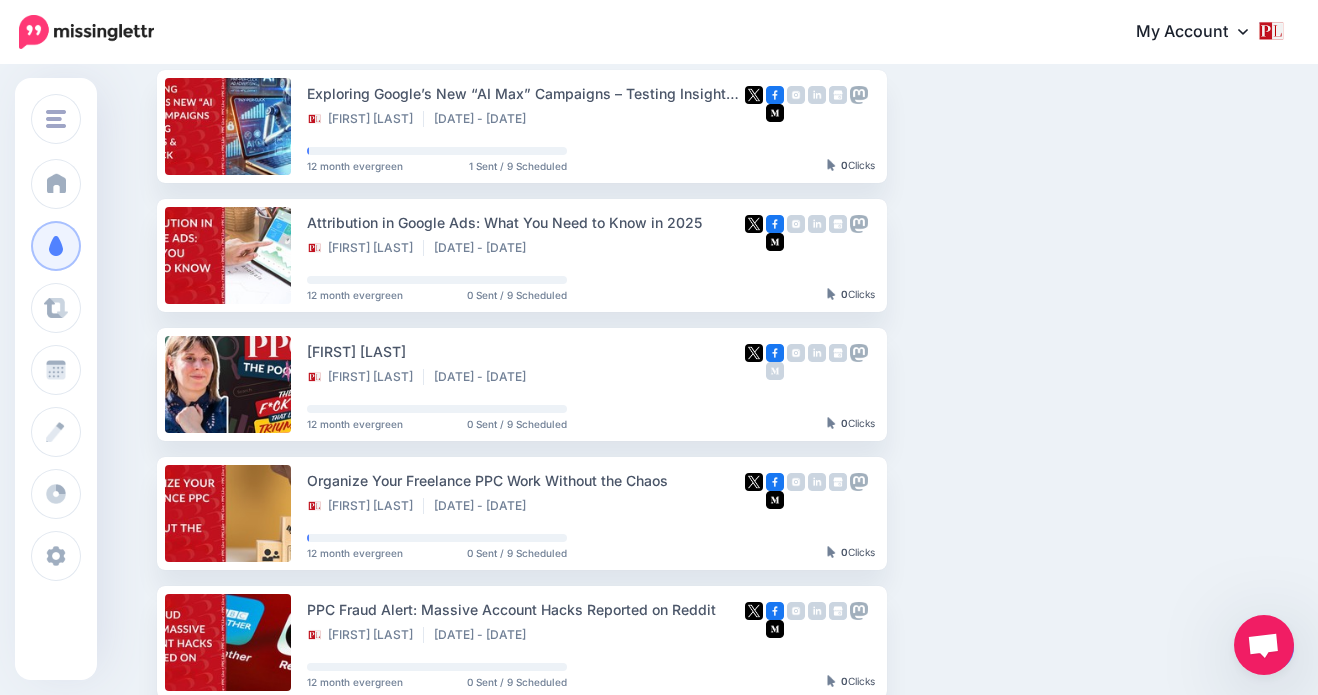 scroll, scrollTop: 0, scrollLeft: 0, axis: both 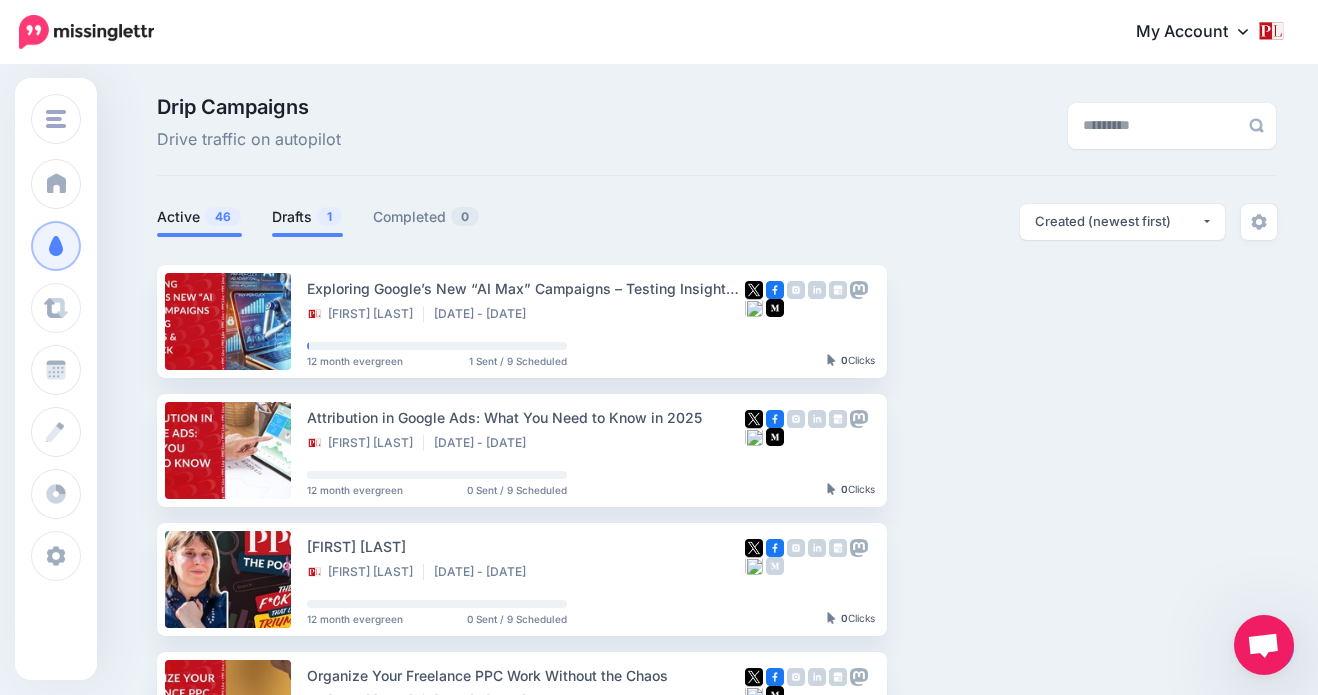 click on "Drafts  1" at bounding box center (307, 217) 